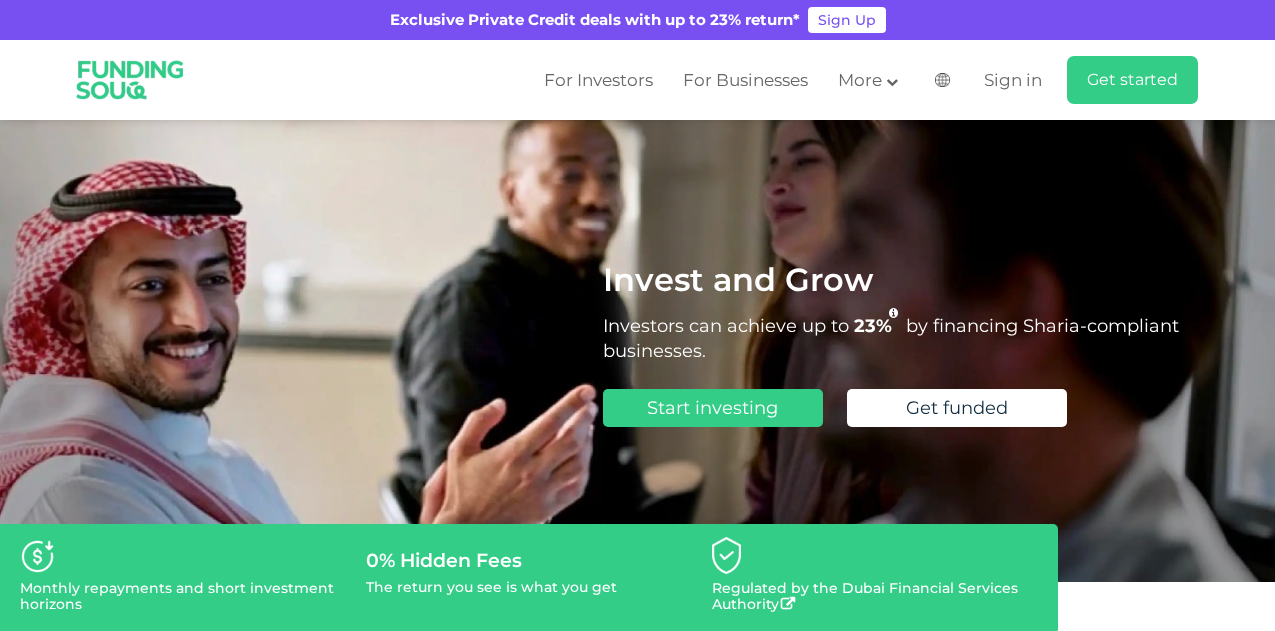 scroll, scrollTop: 0, scrollLeft: 0, axis: both 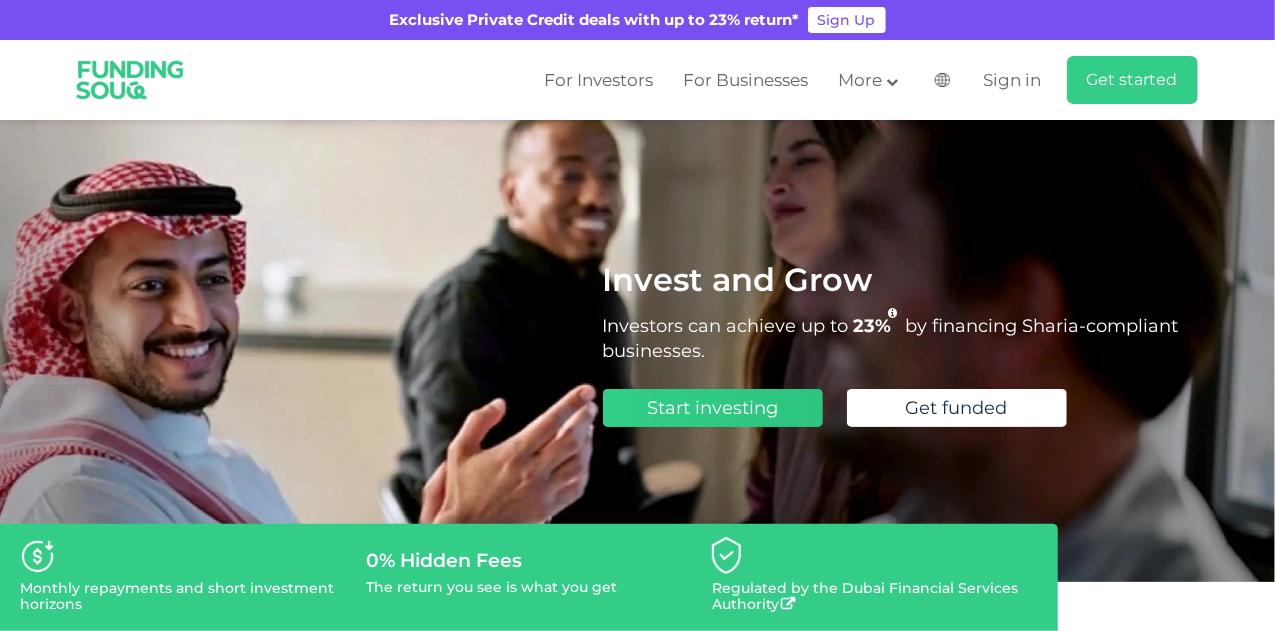 click on "Start investing" at bounding box center (712, 408) 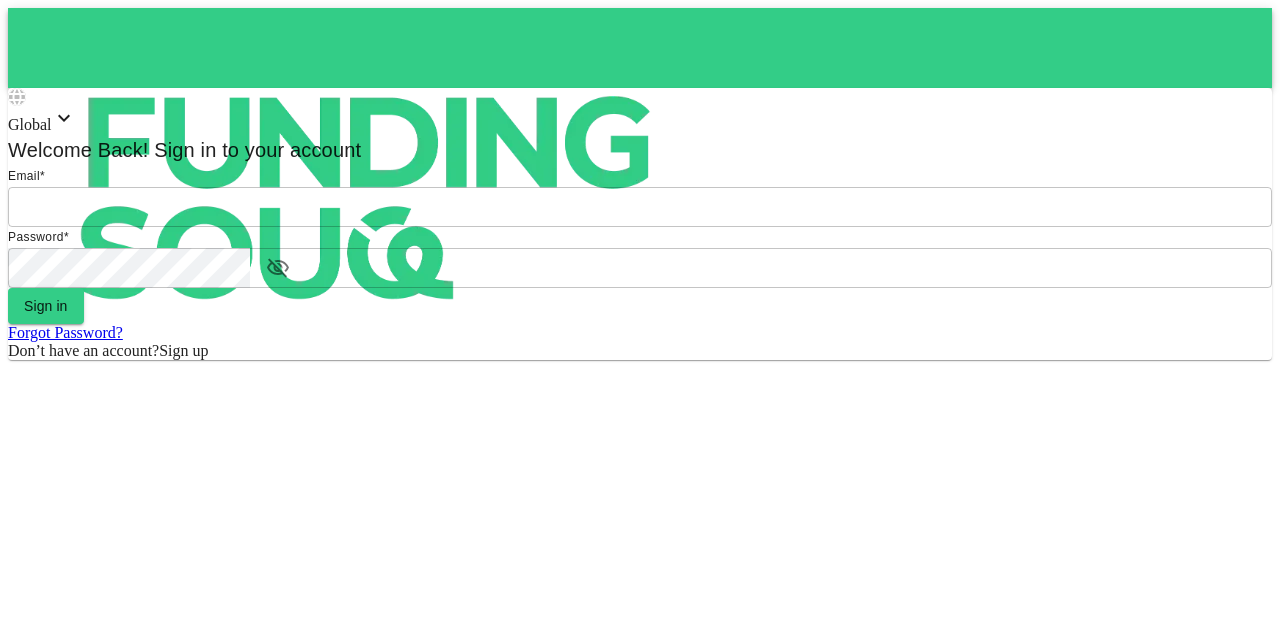 scroll, scrollTop: 0, scrollLeft: 0, axis: both 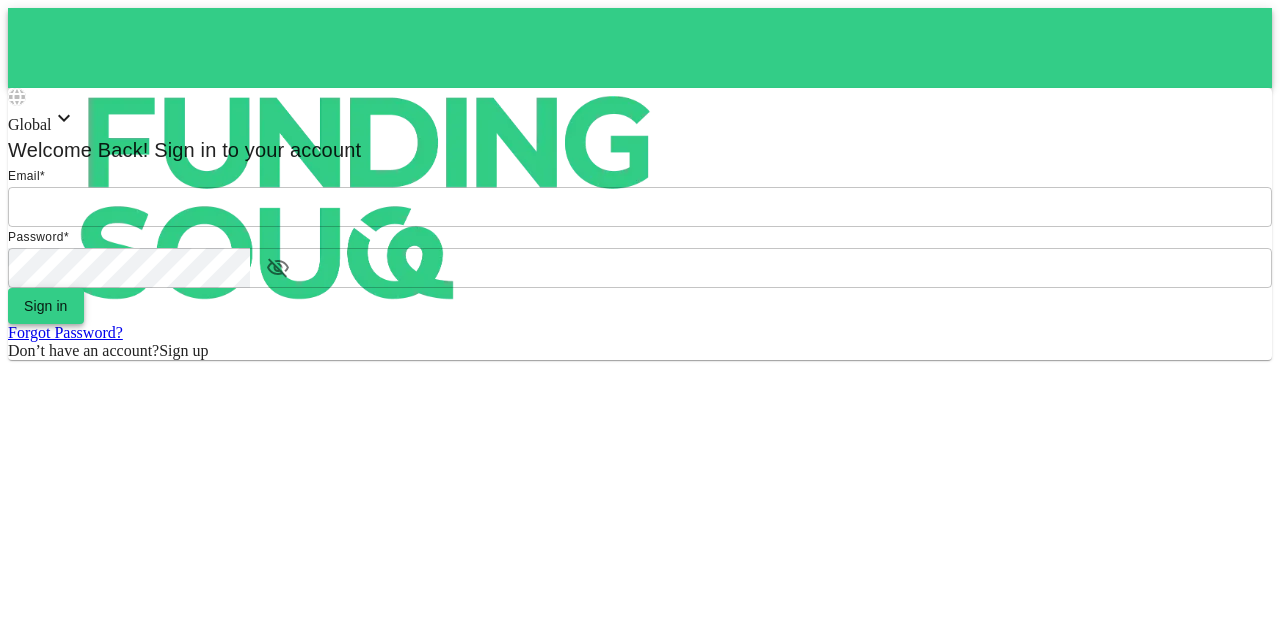 type on "[EMAIL]" 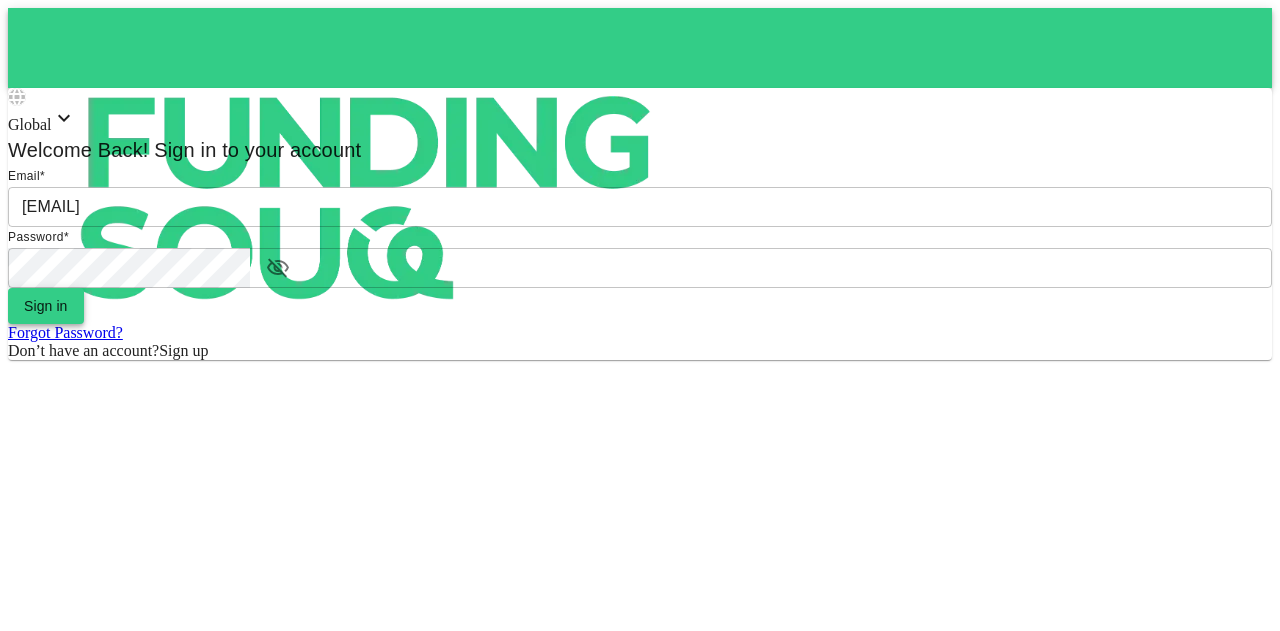 click on "Sign in" at bounding box center (46, 306) 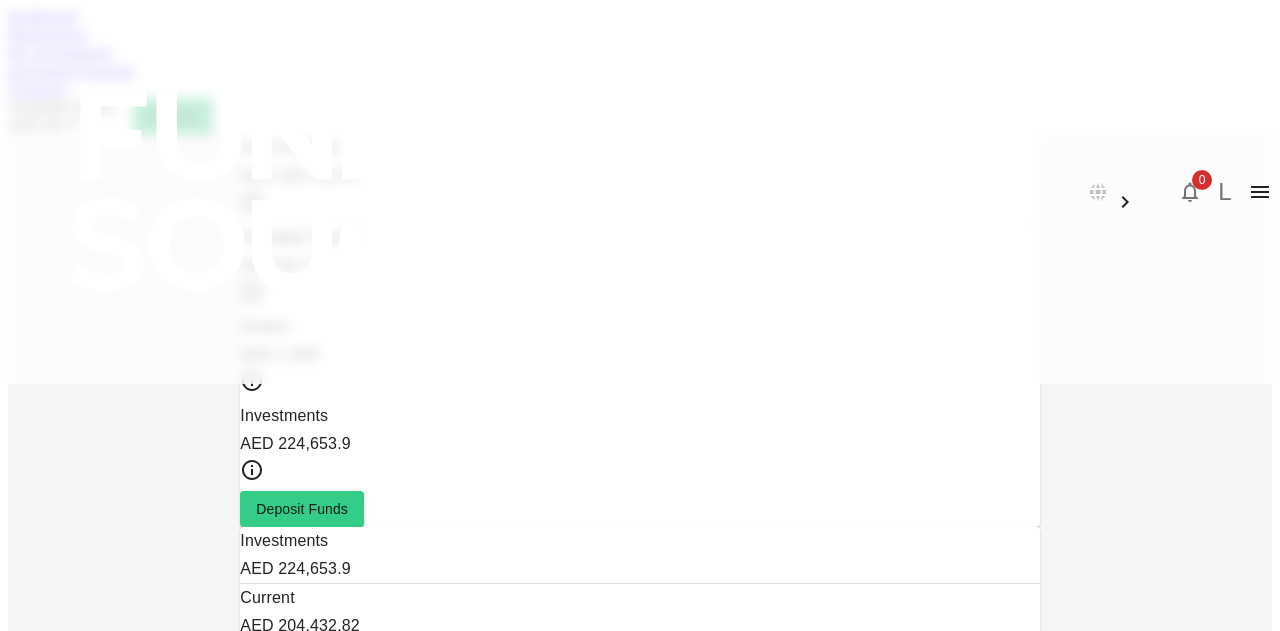 click on "Dashboard Marketplace My Investments Investment Settings Transfers Available Funds : AED   58.77 Deposit" at bounding box center (640, 71) 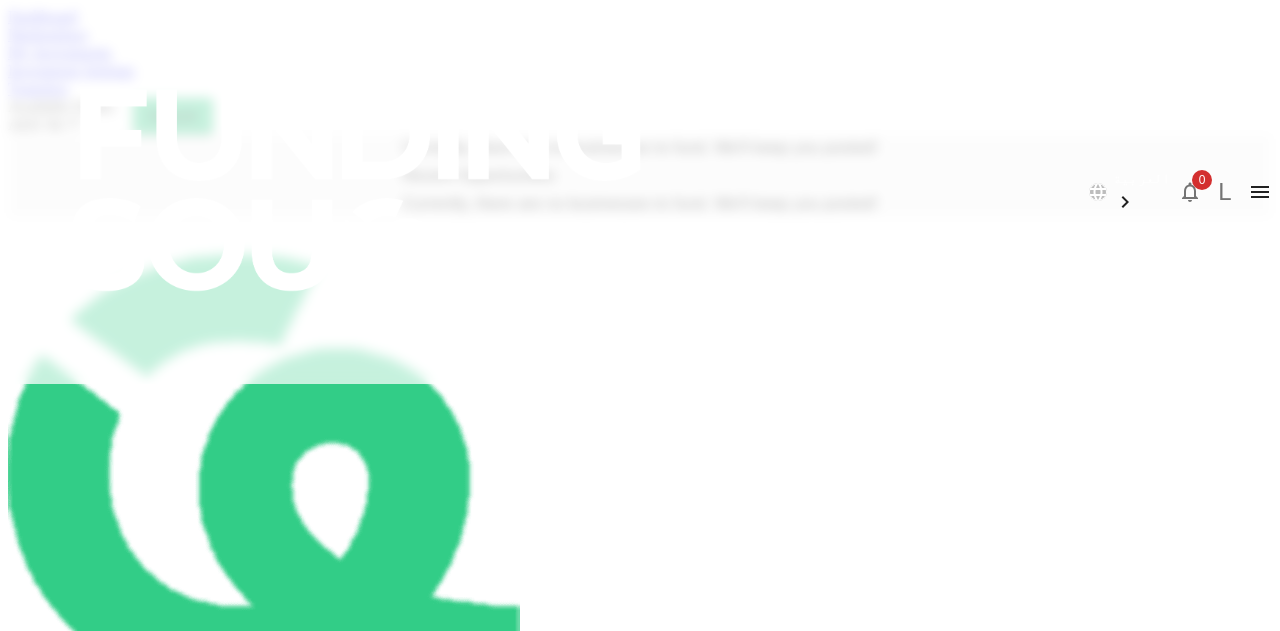click on "My Investments" at bounding box center [60, 52] 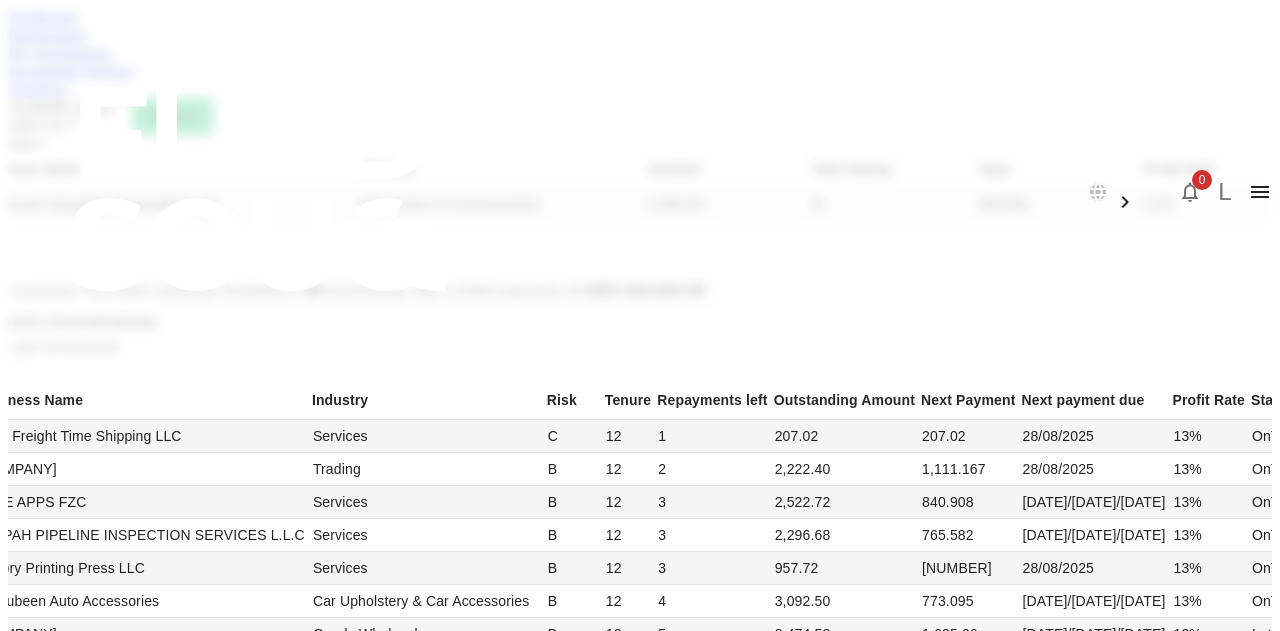 click on "Investment Settings" at bounding box center [71, 70] 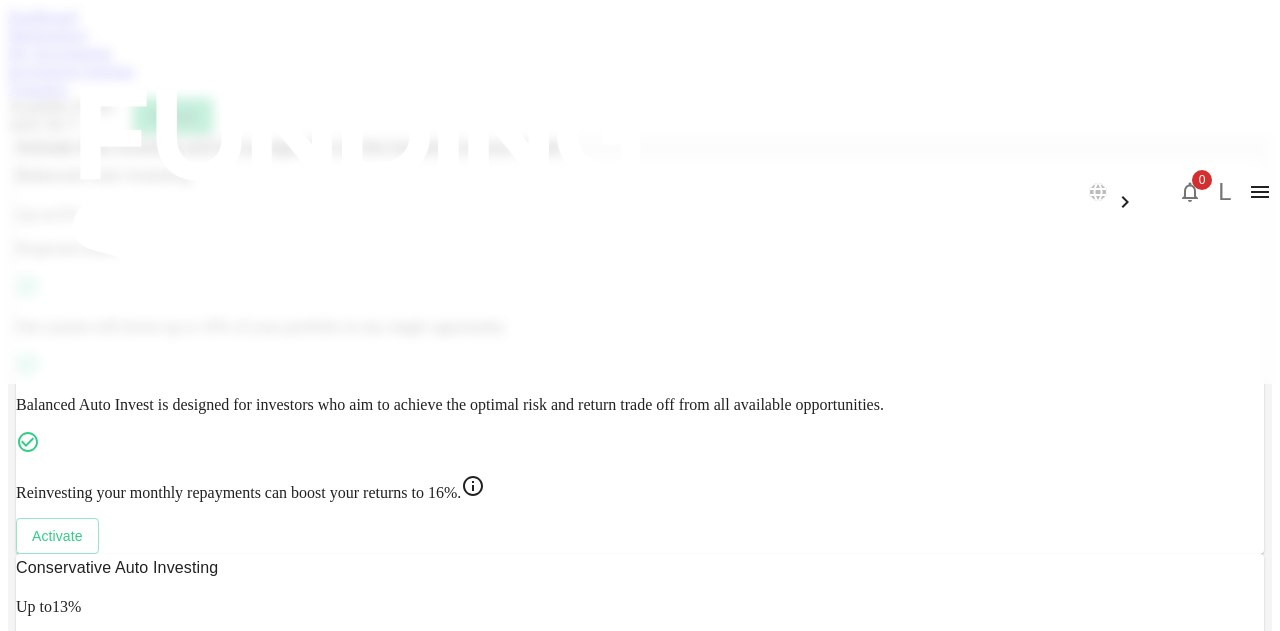 click on "Transfers" at bounding box center [38, 88] 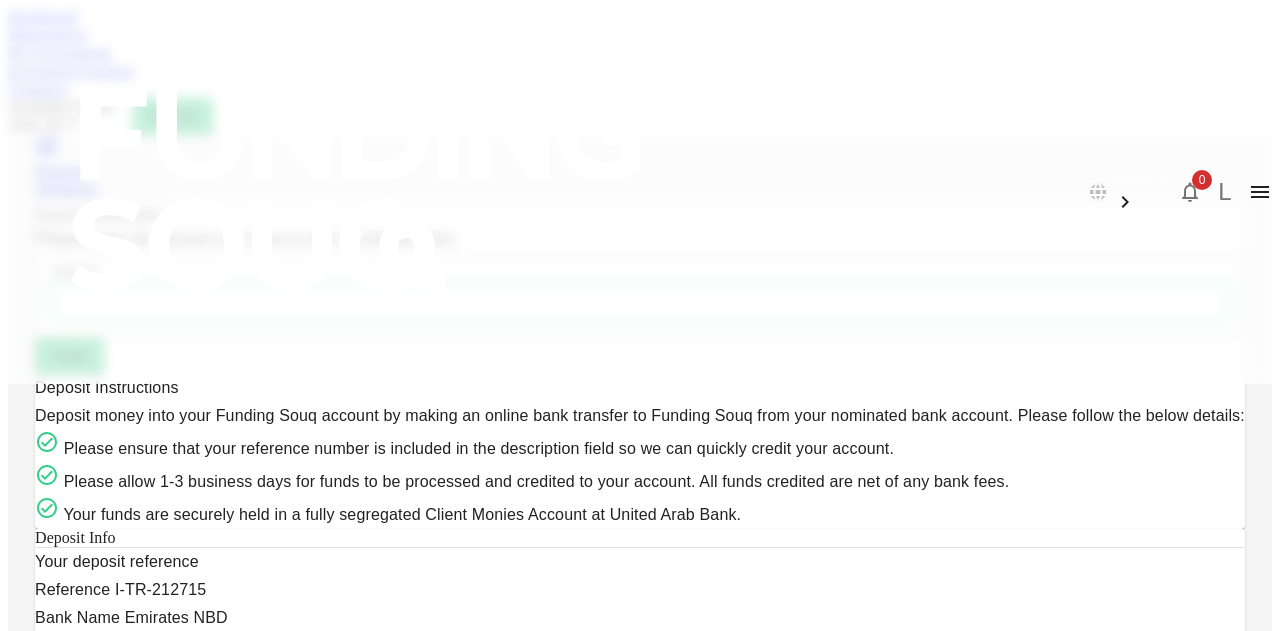 click on "Dashboard" at bounding box center (42, 16) 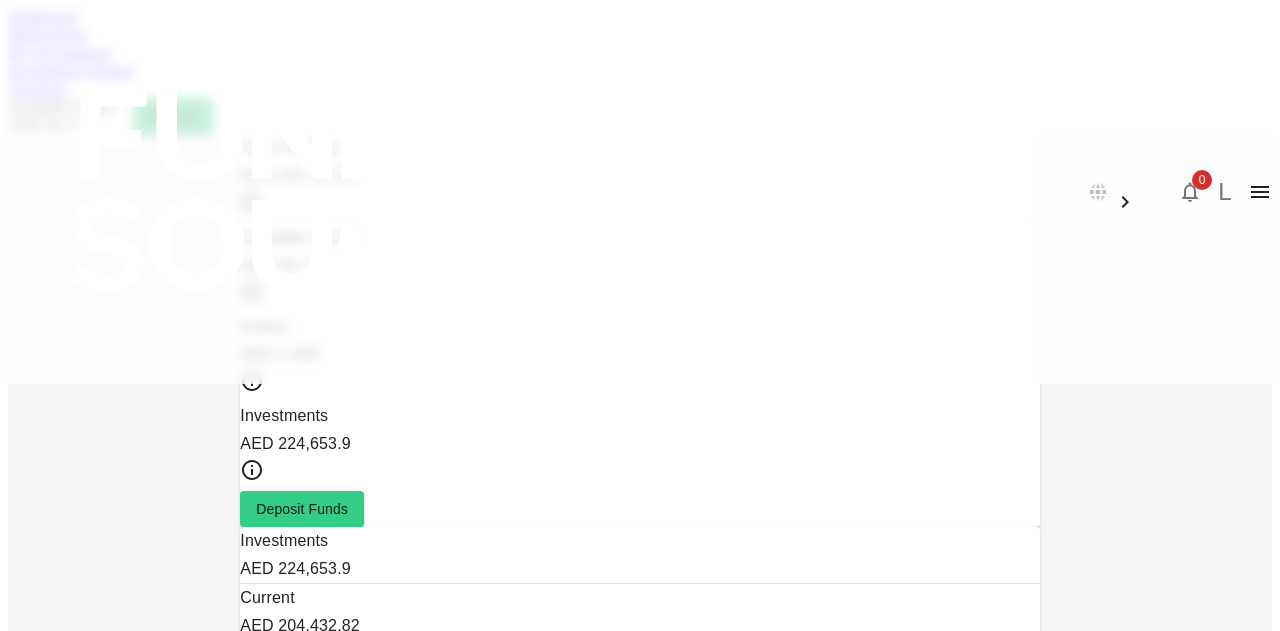 click on "Marketplace" at bounding box center (48, 34) 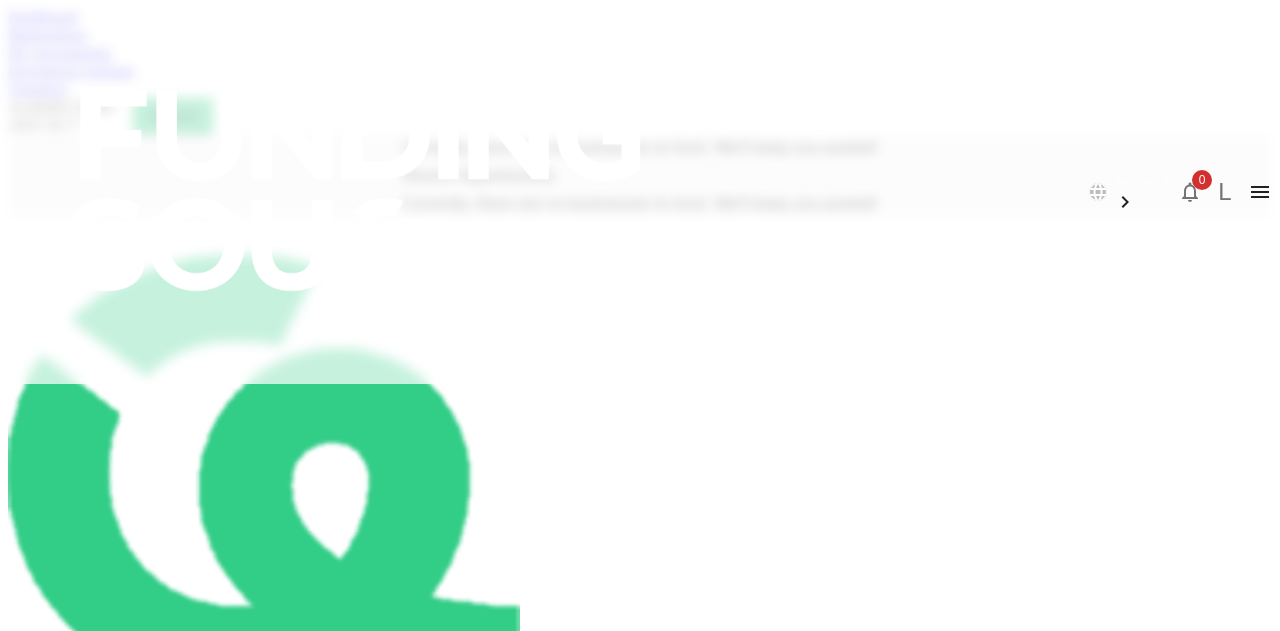 click on "My Investments" at bounding box center (60, 52) 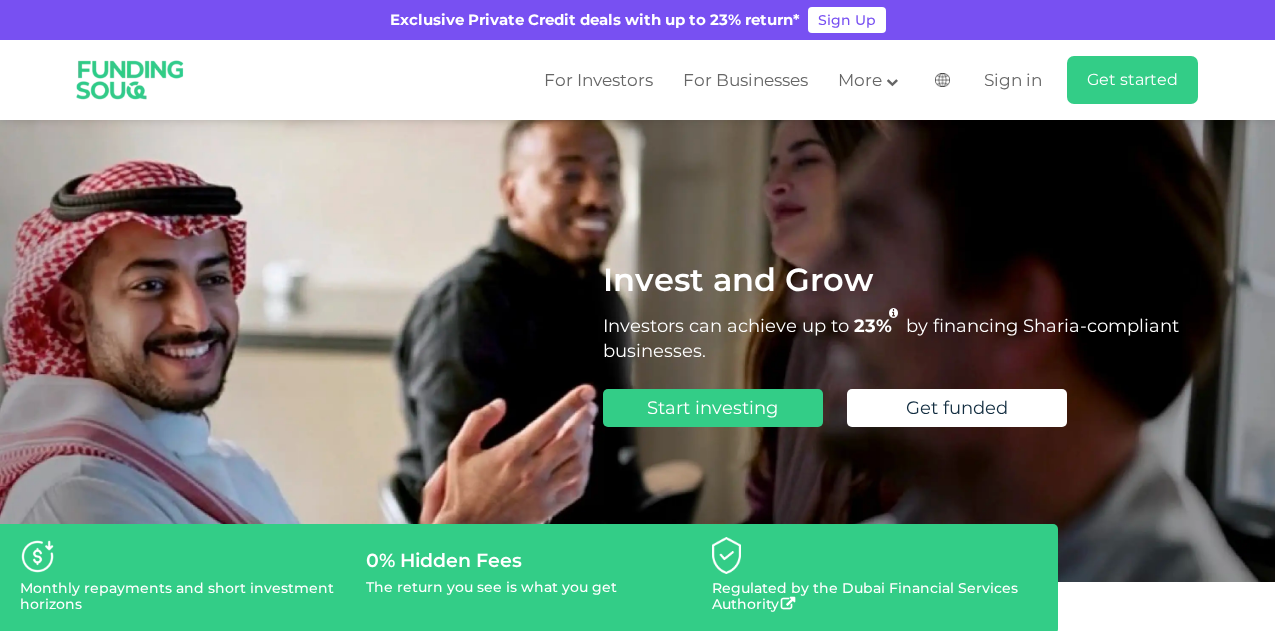 scroll, scrollTop: 0, scrollLeft: 0, axis: both 